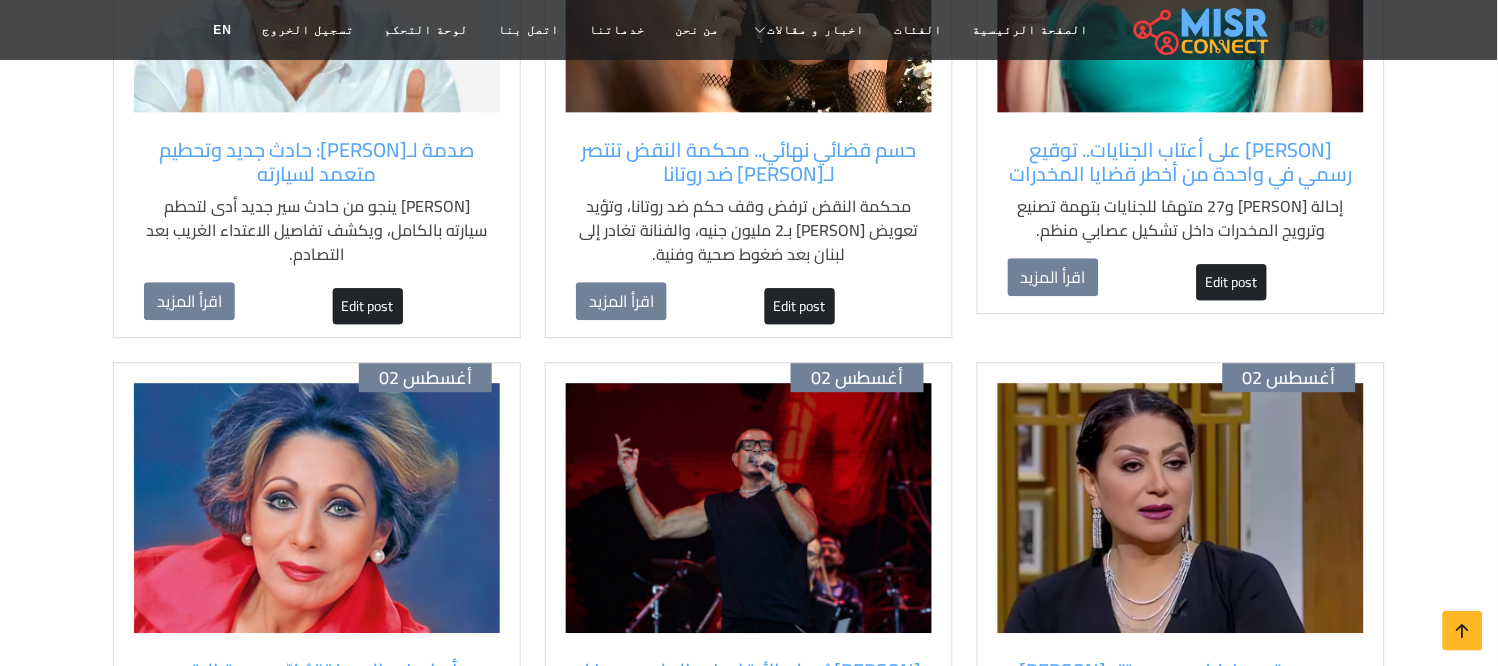 scroll, scrollTop: 1111, scrollLeft: 0, axis: vertical 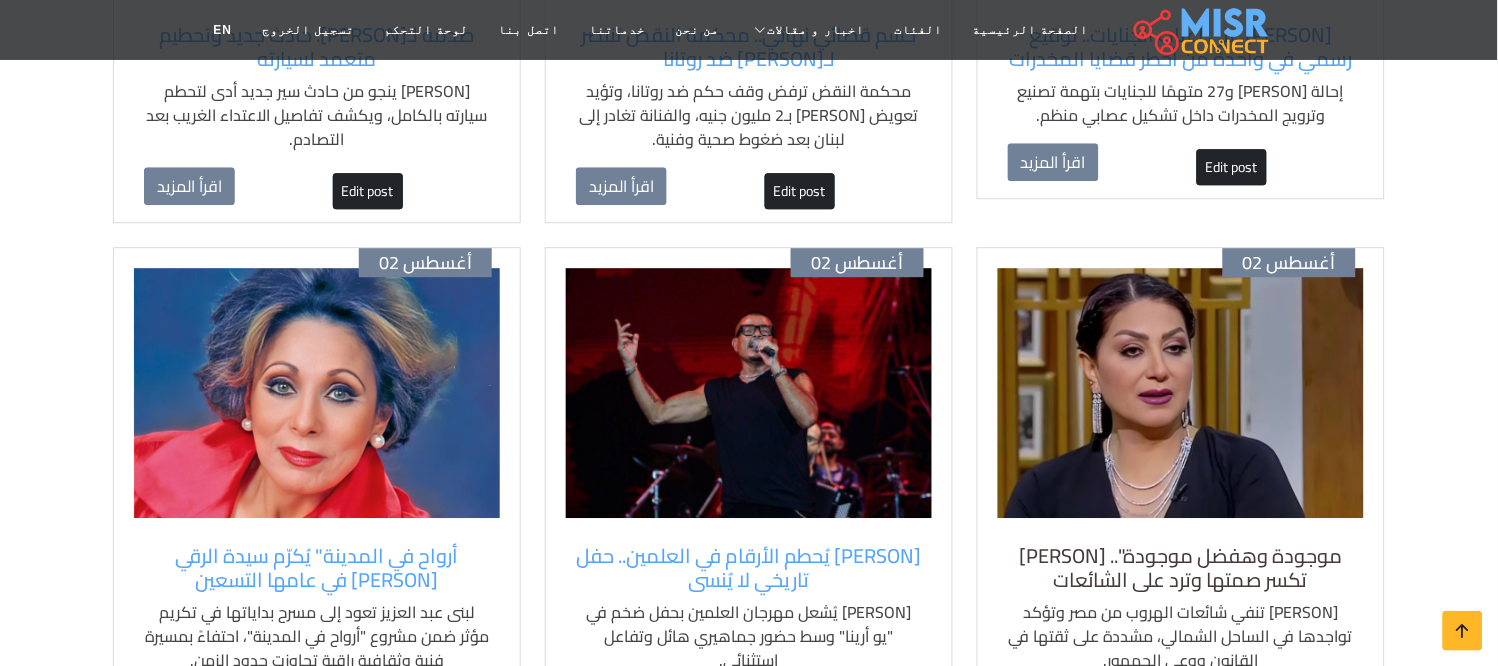 click on "موجودة وهفضل موجودة".. وفاء عامر تكسر صمتها وترد على الشائعات" at bounding box center (1181, 568) 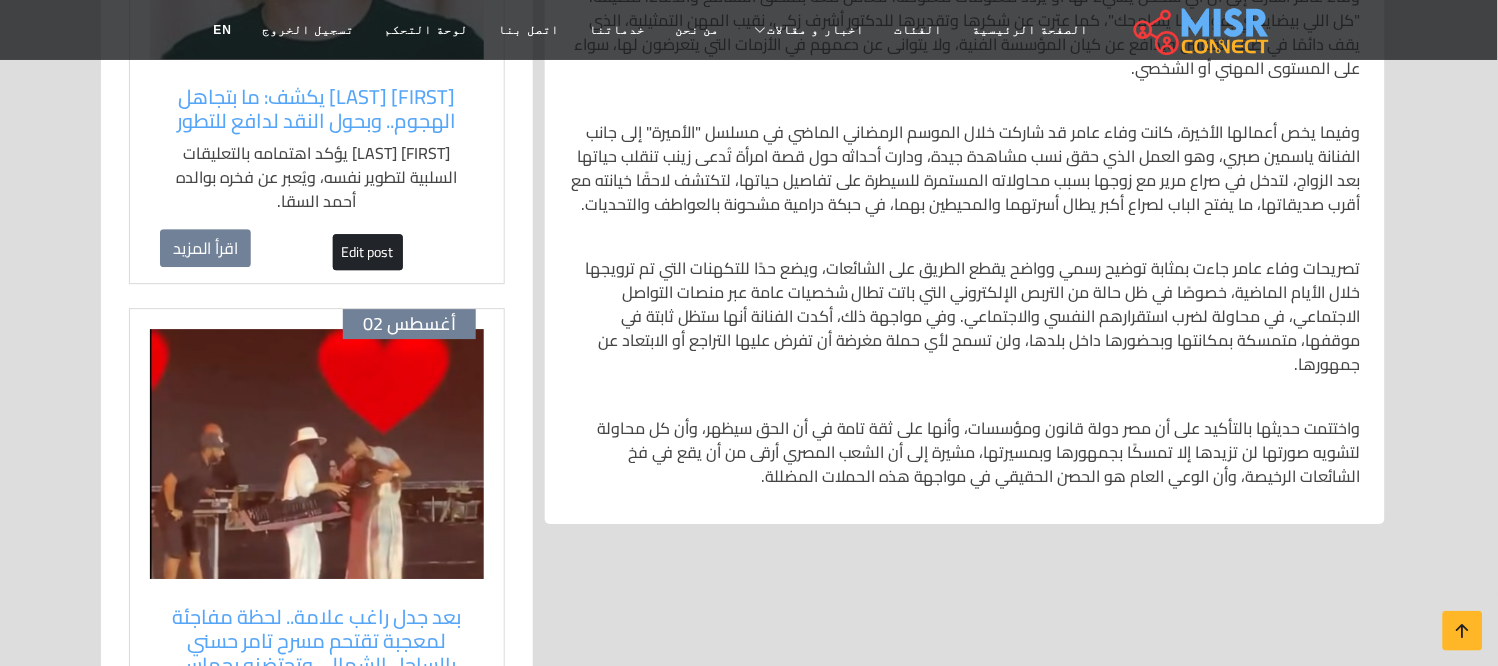 scroll, scrollTop: 1222, scrollLeft: 0, axis: vertical 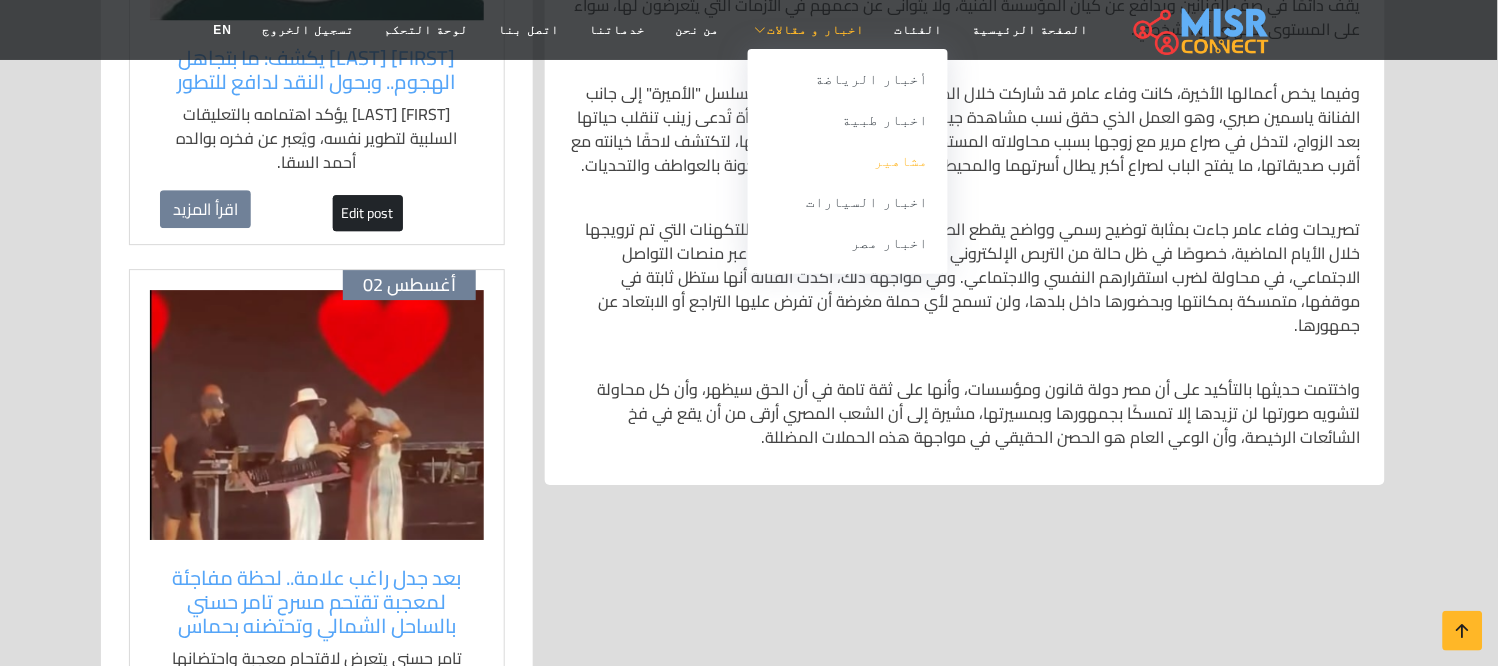 click on "مشاهير" at bounding box center [848, 161] 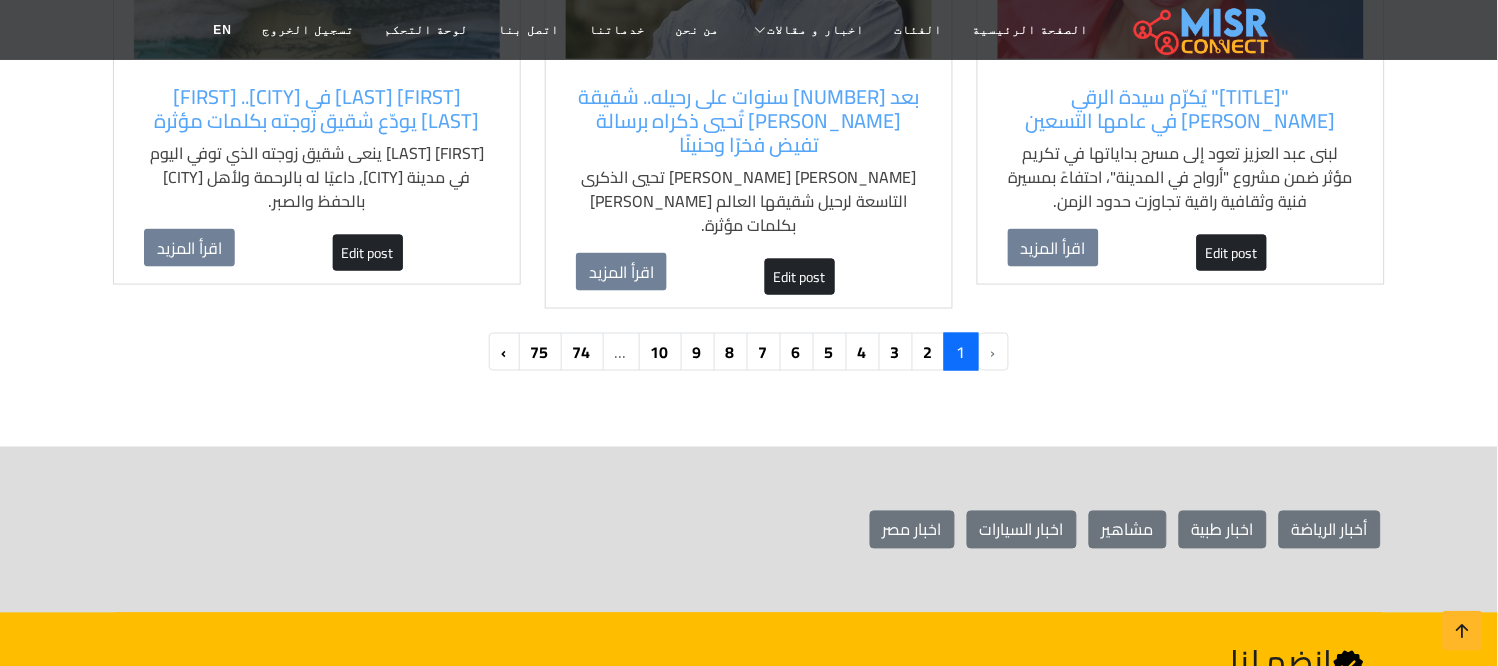 scroll, scrollTop: 2000, scrollLeft: 0, axis: vertical 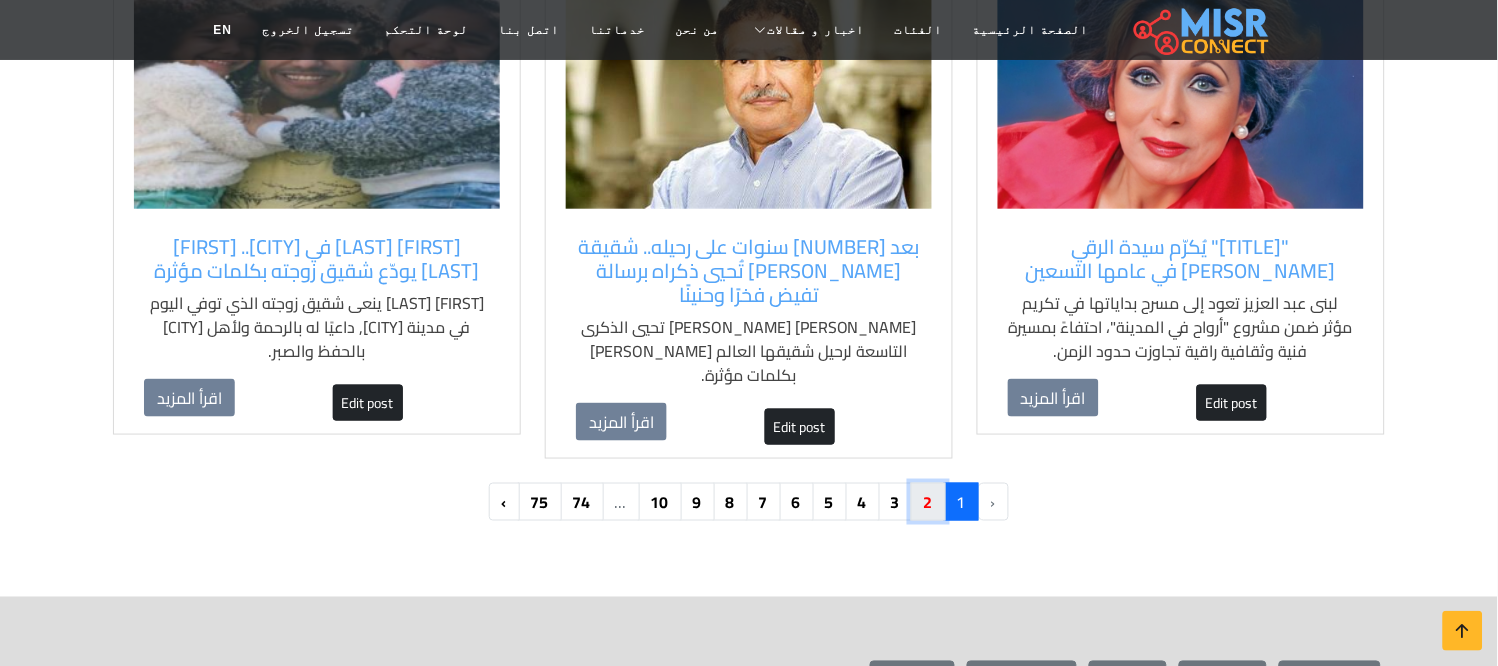 click on "2" at bounding box center [928, 502] 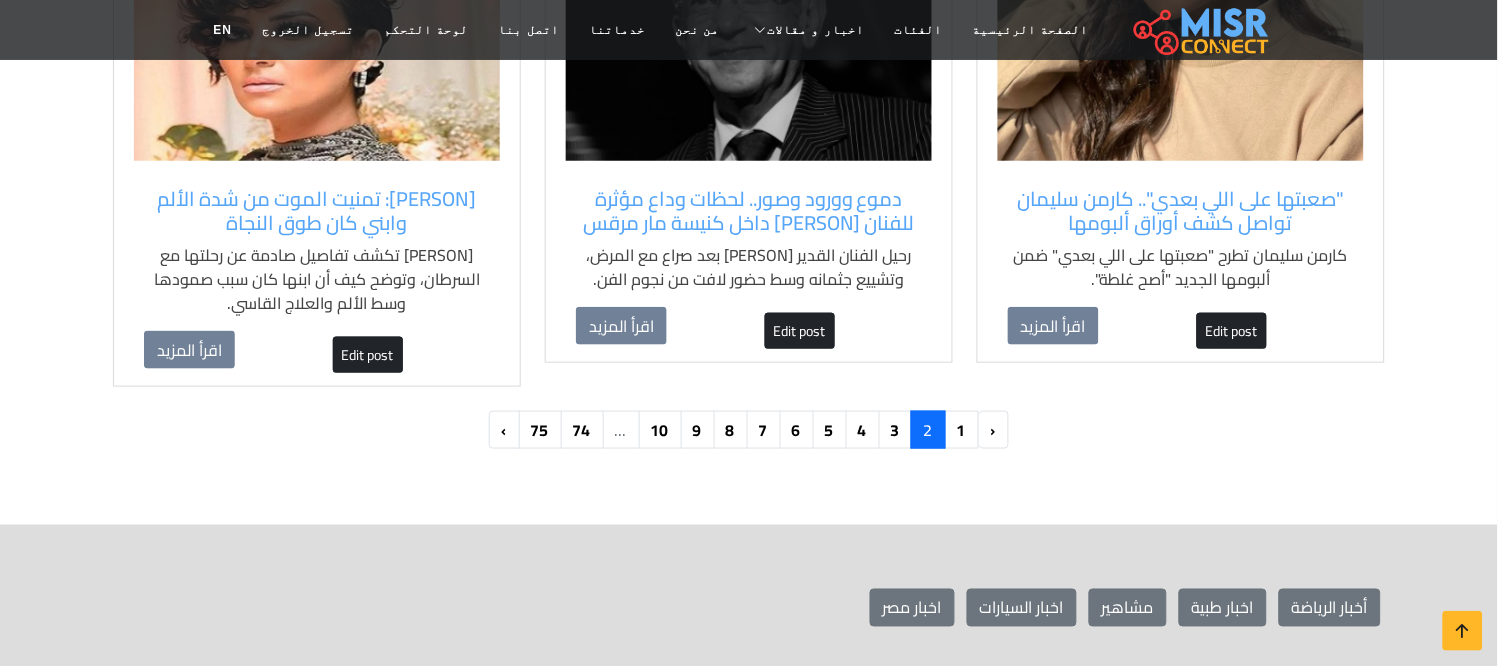 scroll, scrollTop: 2000, scrollLeft: 0, axis: vertical 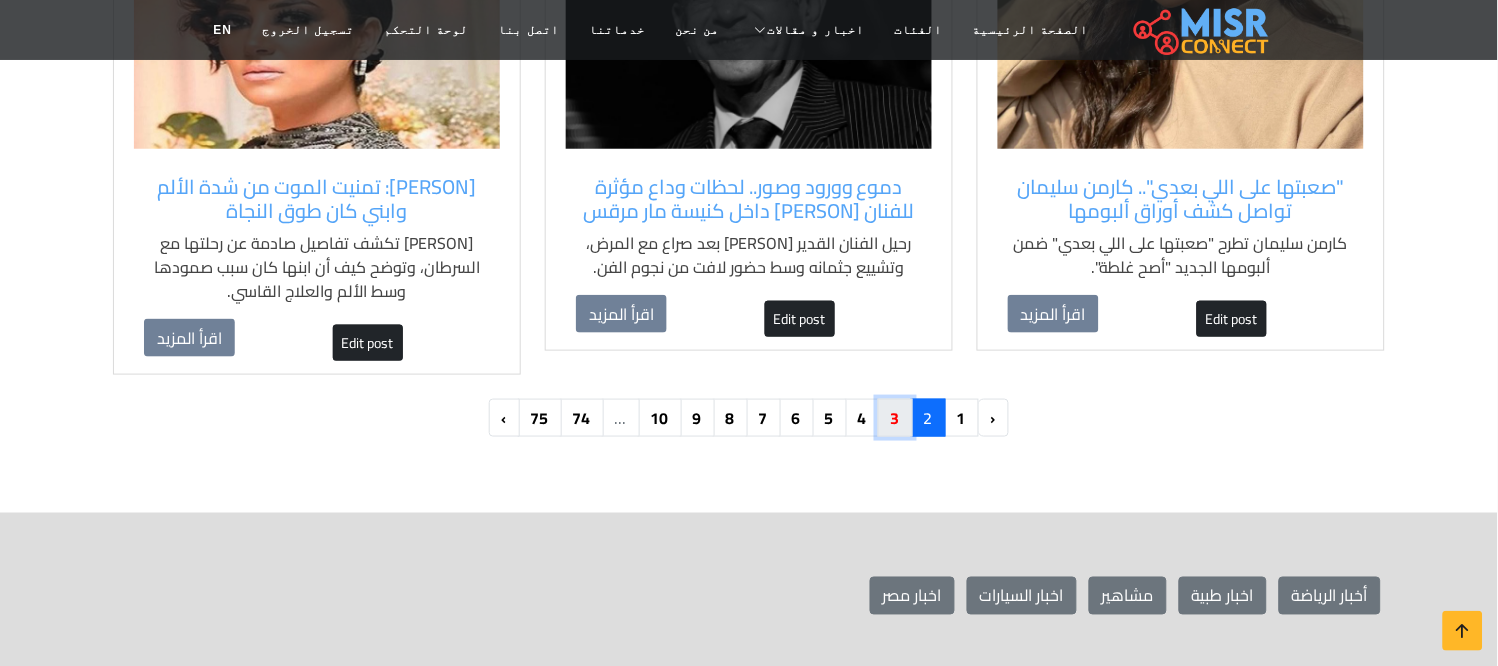 click on "3" at bounding box center (895, 418) 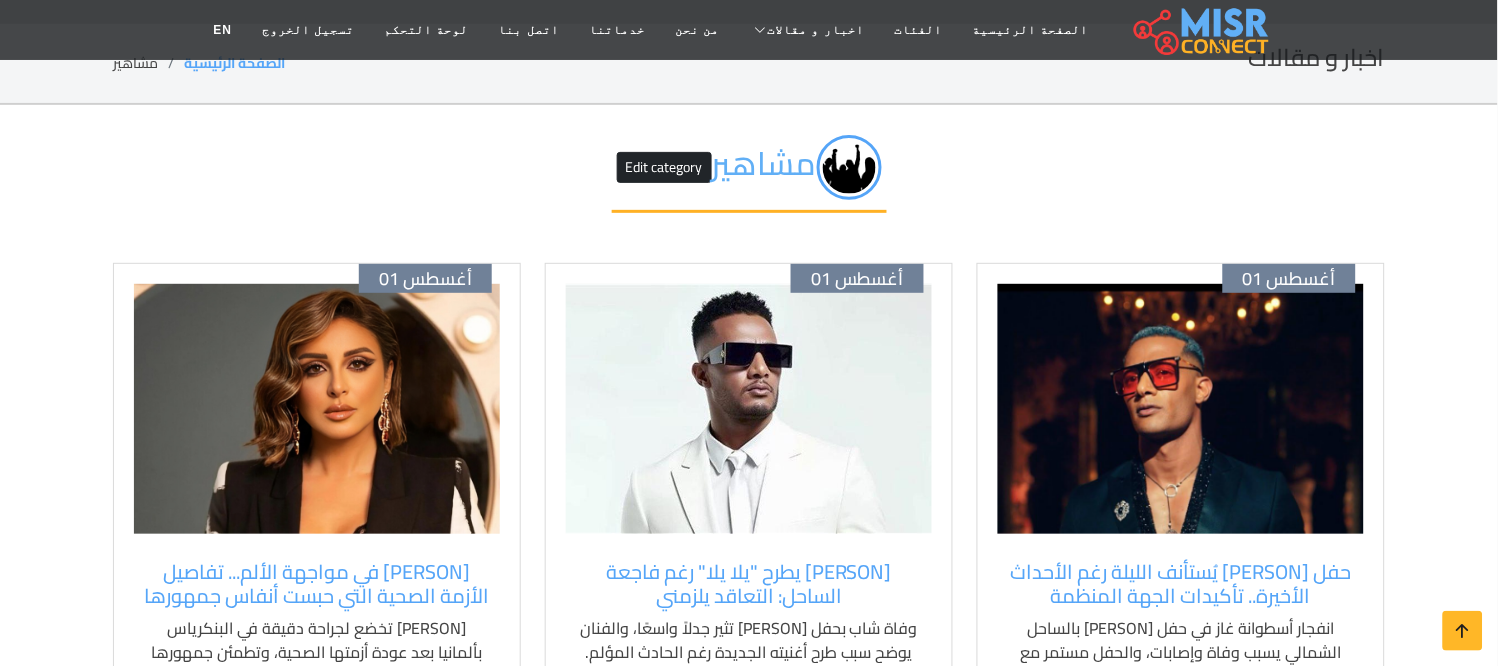 scroll, scrollTop: 0, scrollLeft: 0, axis: both 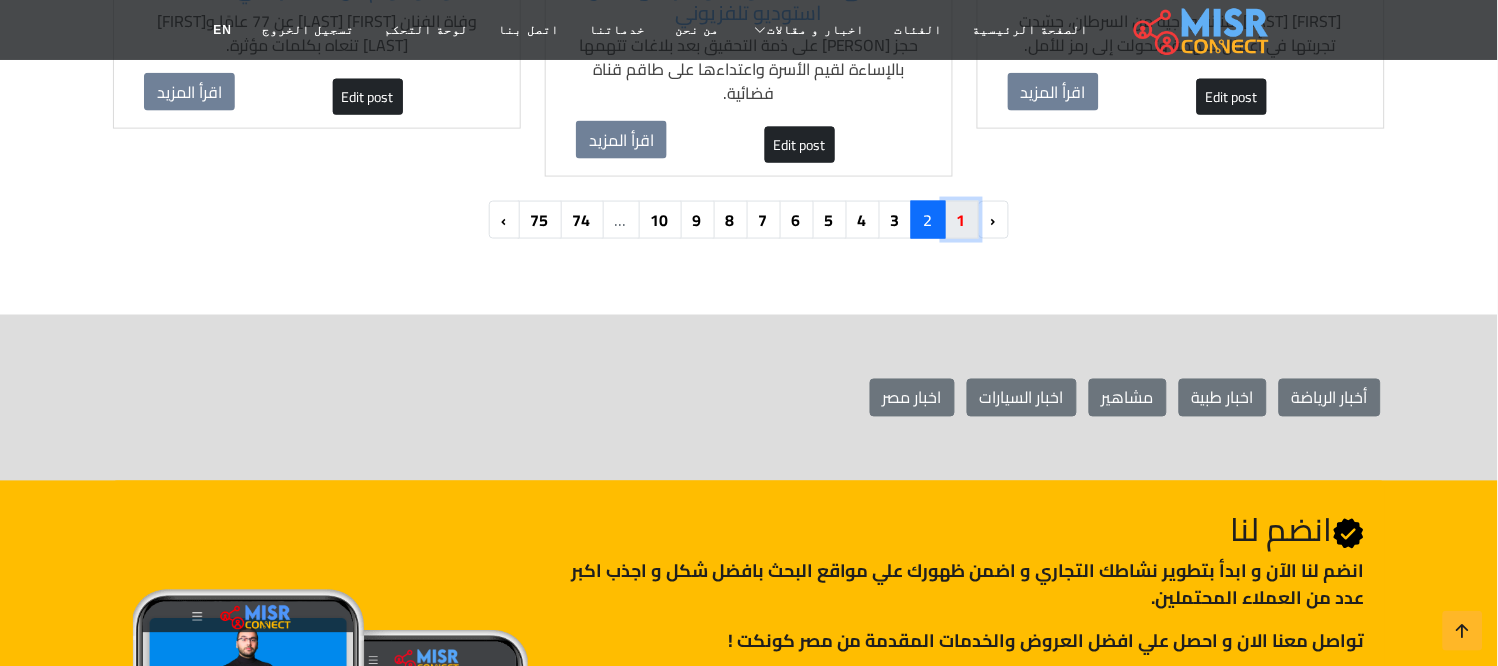 click on "1" at bounding box center (961, 220) 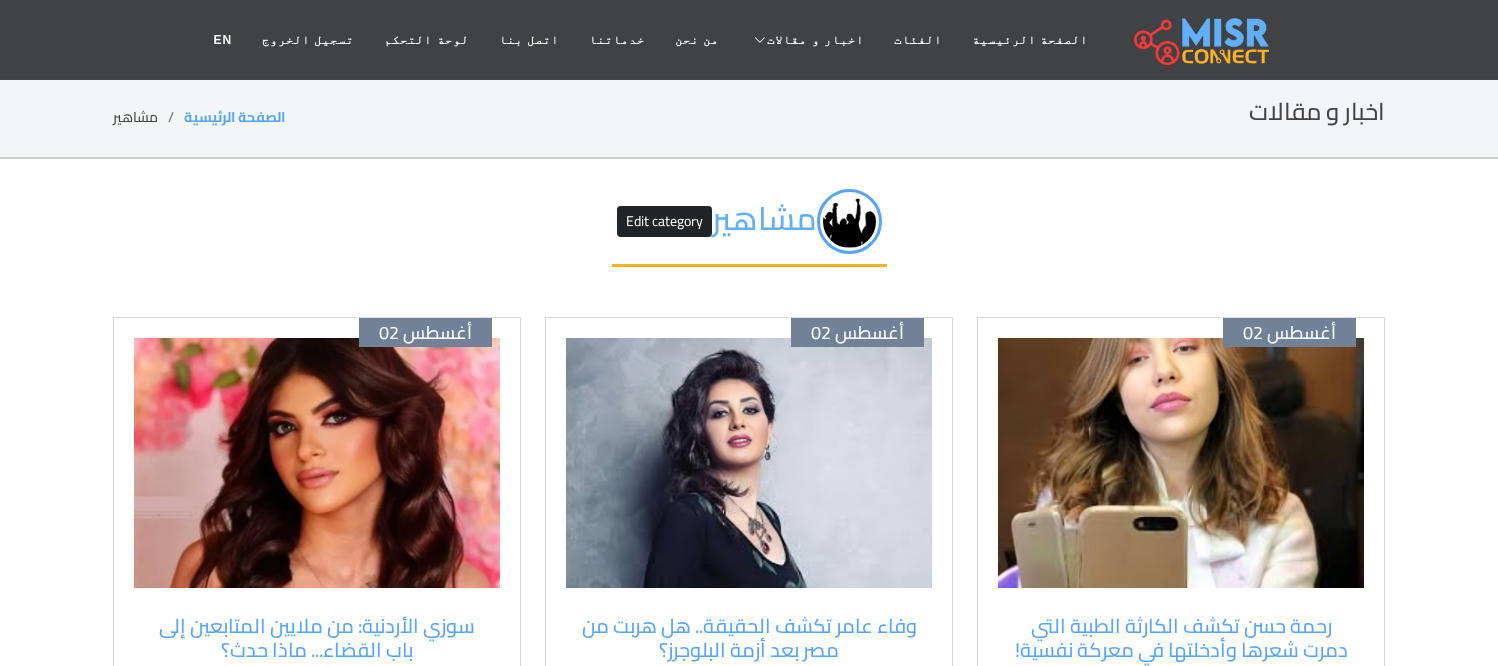 scroll, scrollTop: 0, scrollLeft: 0, axis: both 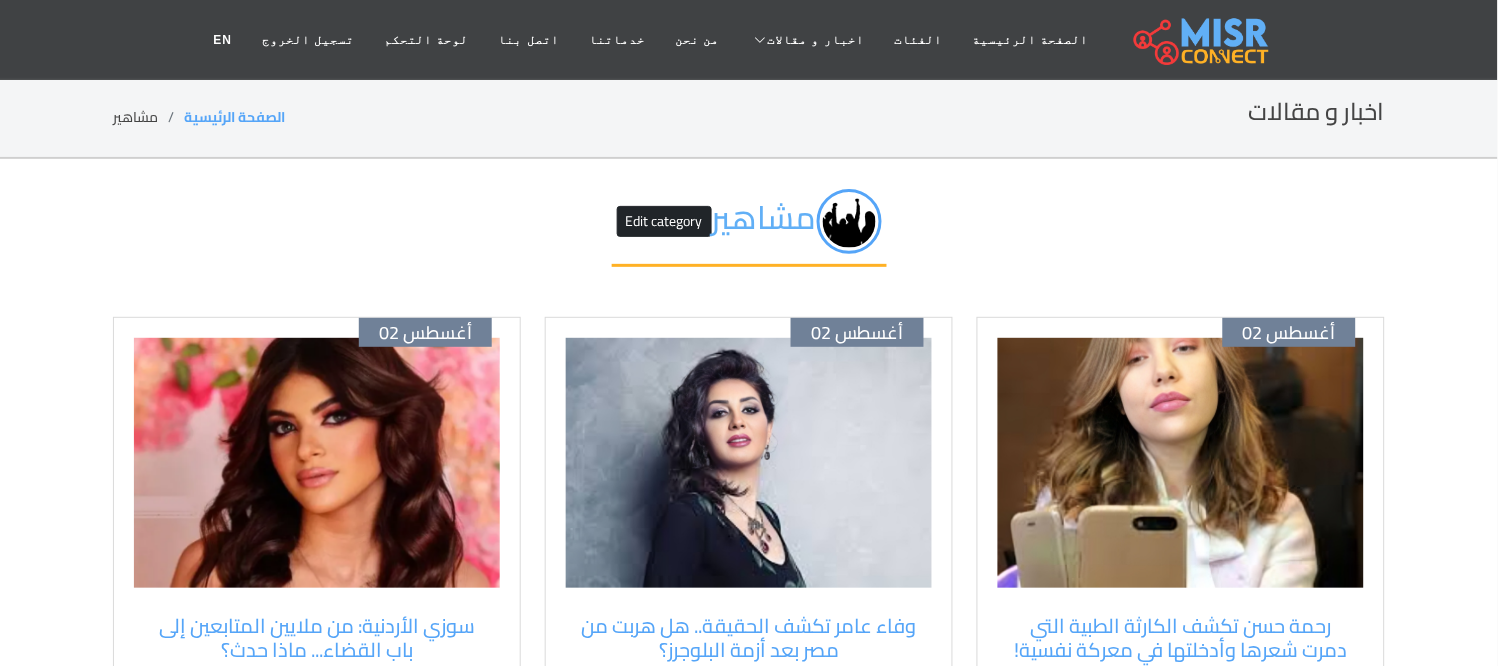 click at bounding box center [1181, 463] 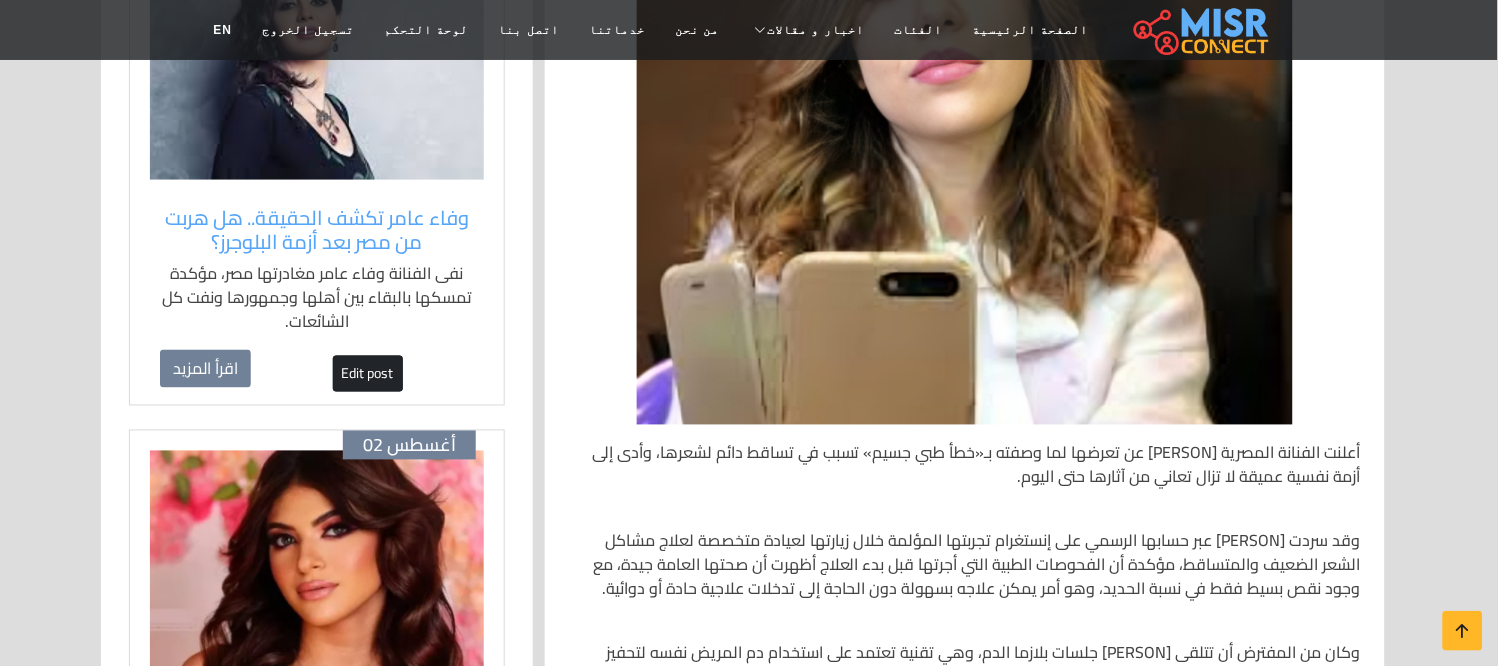 scroll, scrollTop: 555, scrollLeft: 0, axis: vertical 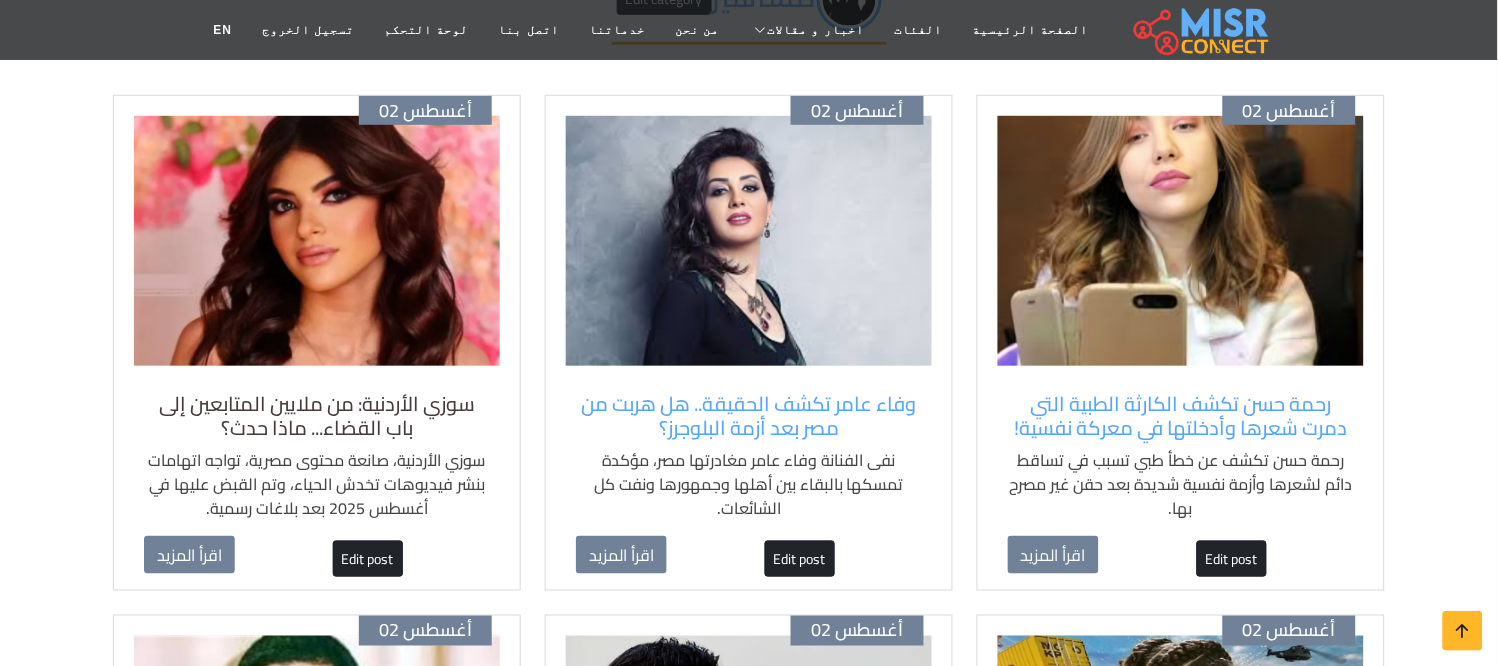 click on "سوزي الأردنية: من ملايين المتابعين إلى باب القضاء... ماذا حدث؟" at bounding box center [317, 416] 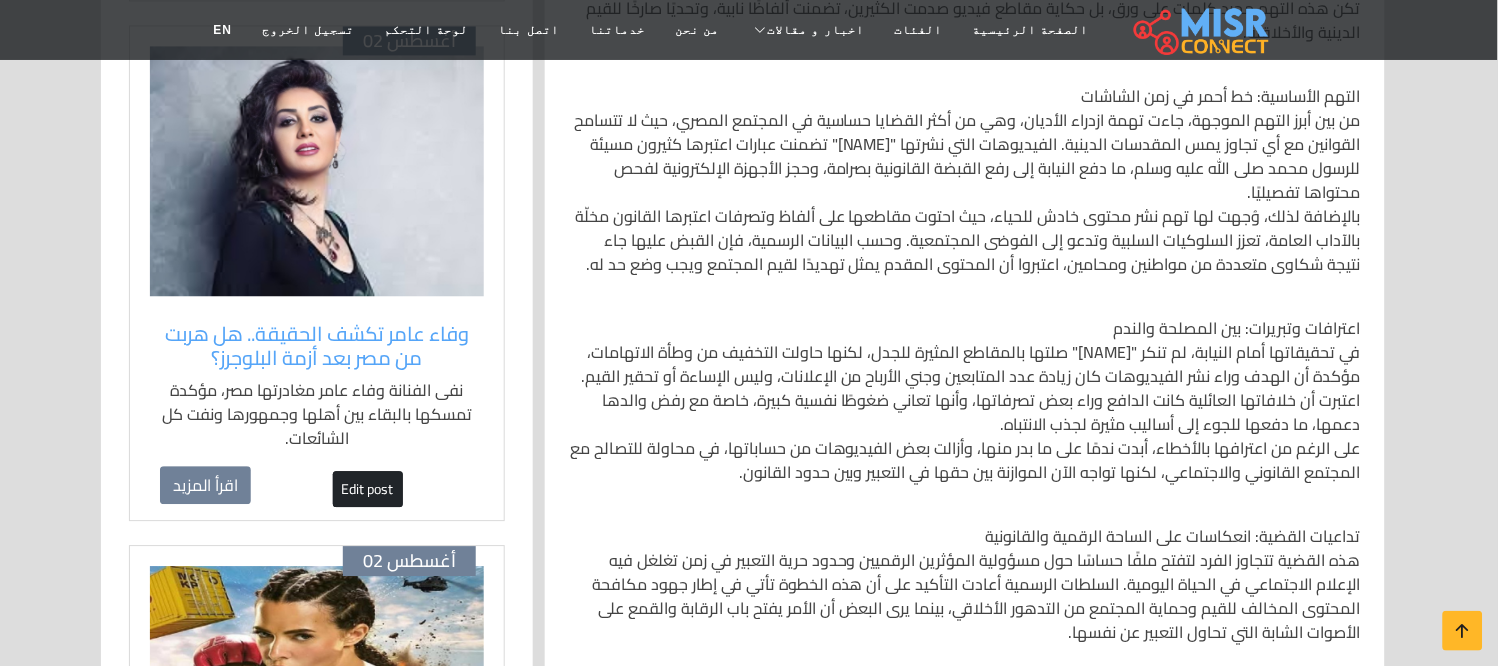 scroll, scrollTop: 1222, scrollLeft: 0, axis: vertical 